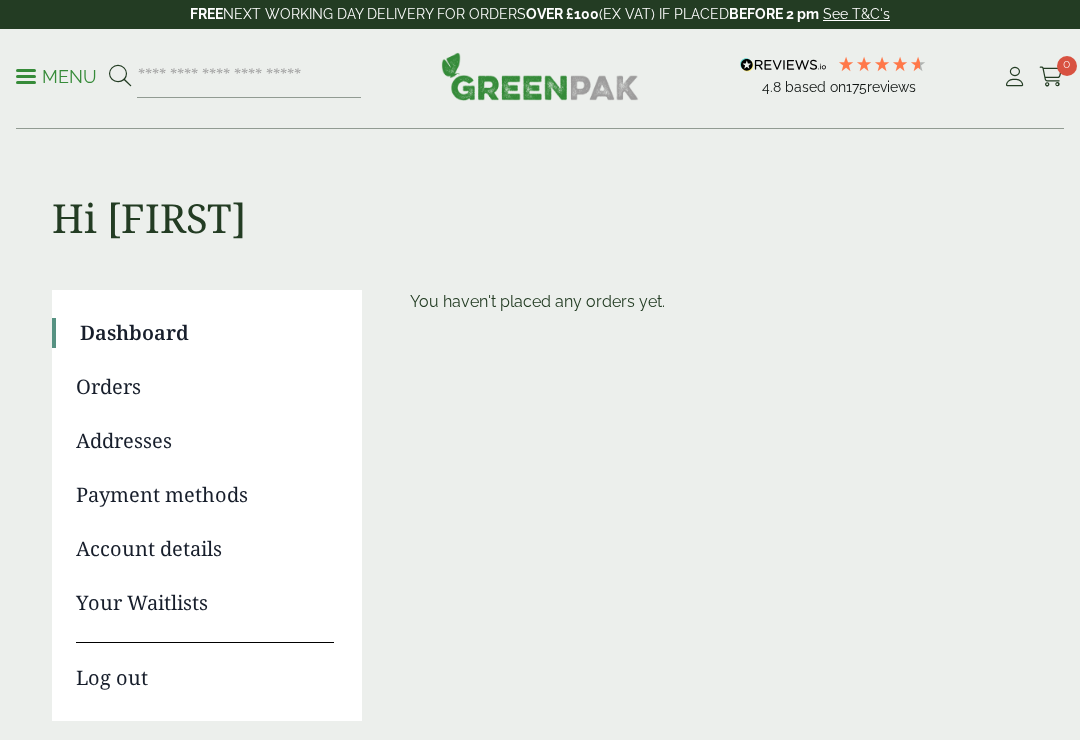 scroll, scrollTop: 0, scrollLeft: 0, axis: both 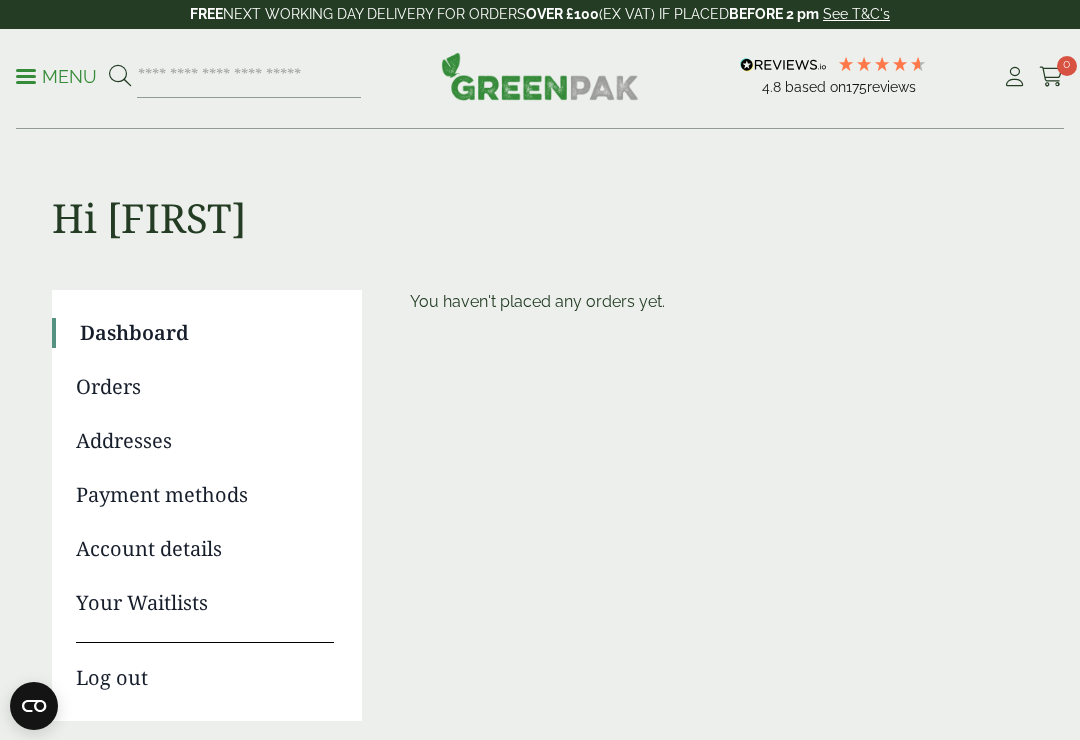 click on "Orders" at bounding box center (205, 387) 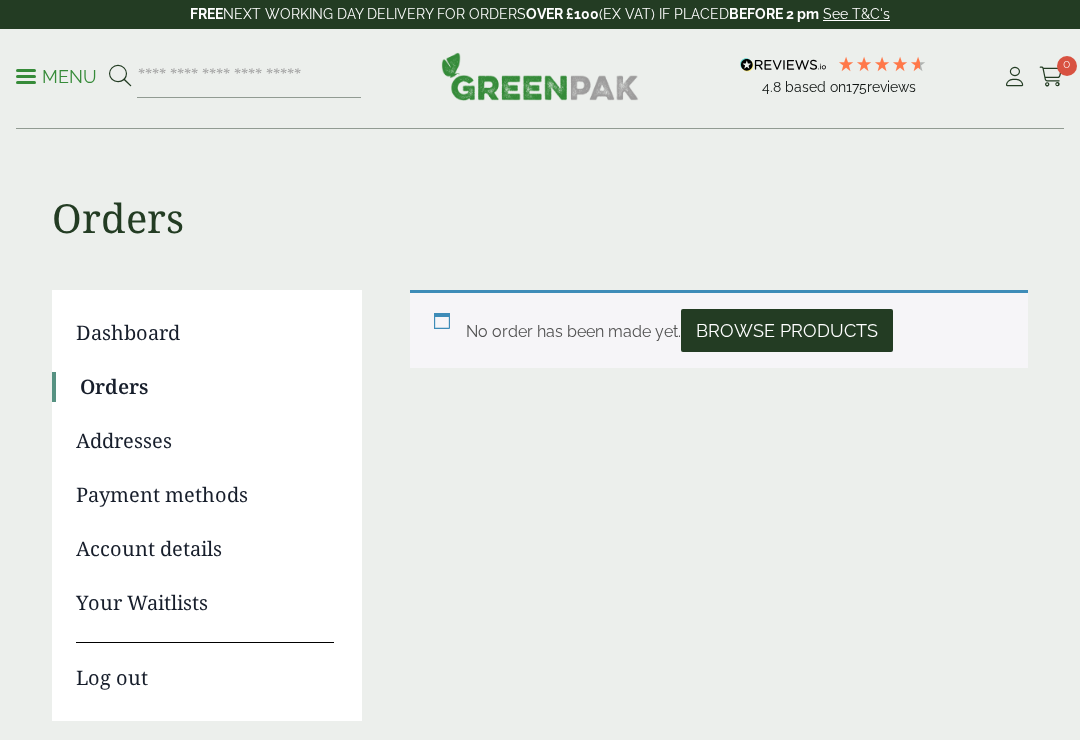 scroll, scrollTop: 0, scrollLeft: 0, axis: both 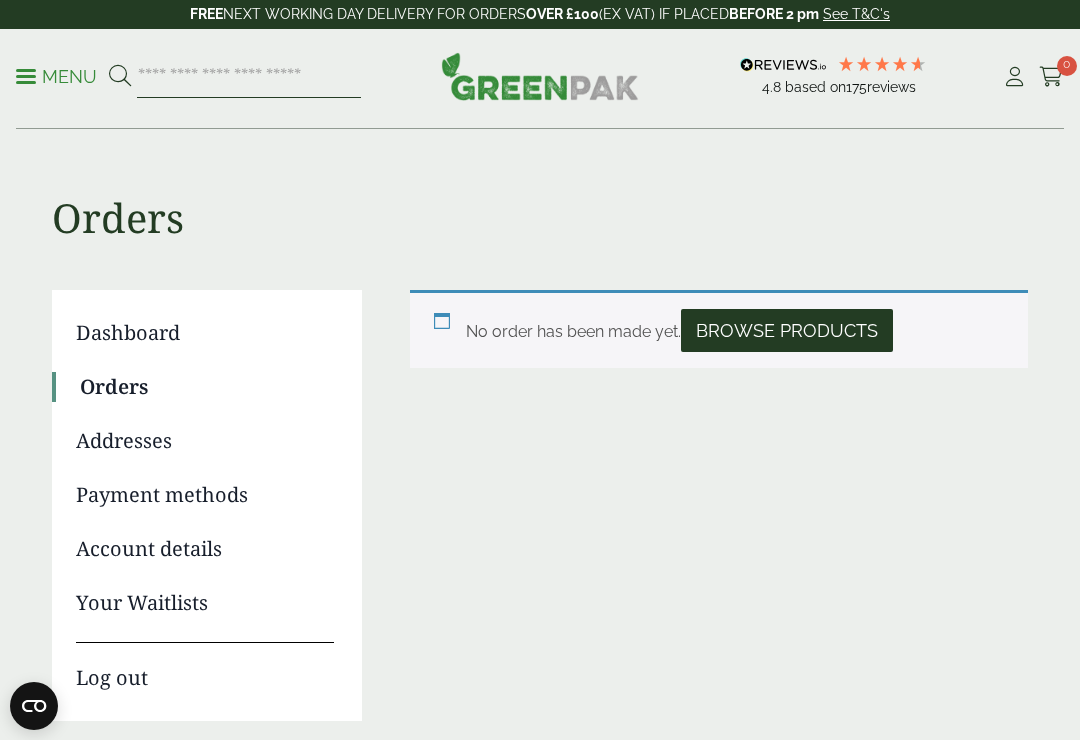 click at bounding box center (249, 77) 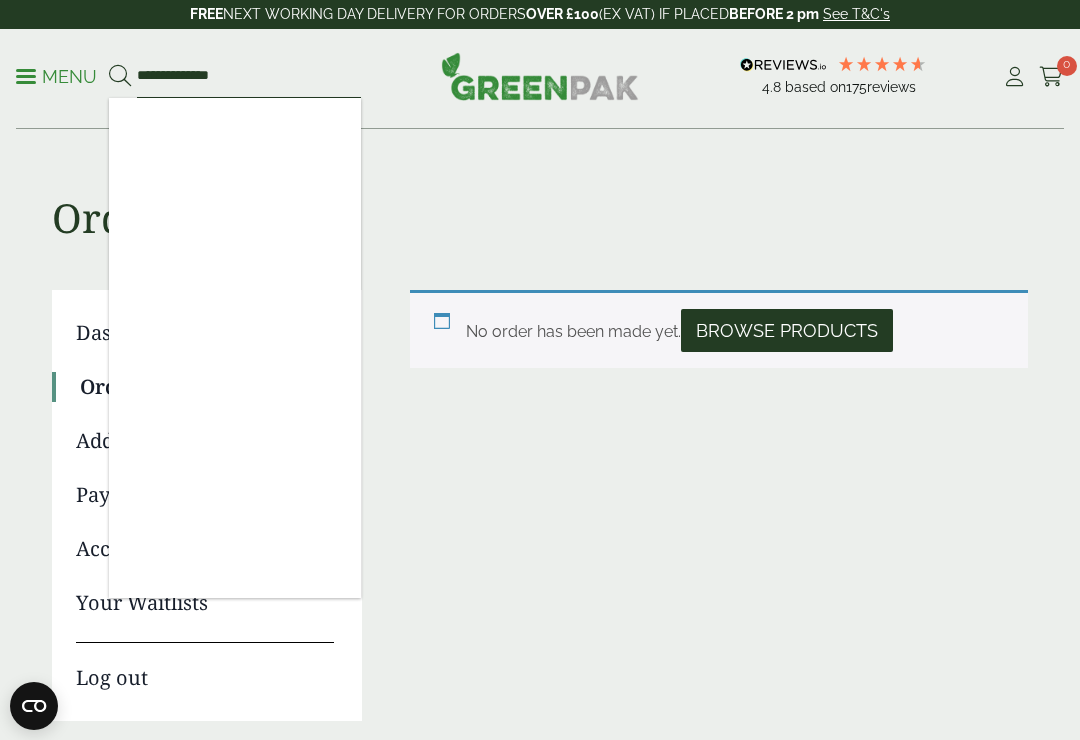 type on "**********" 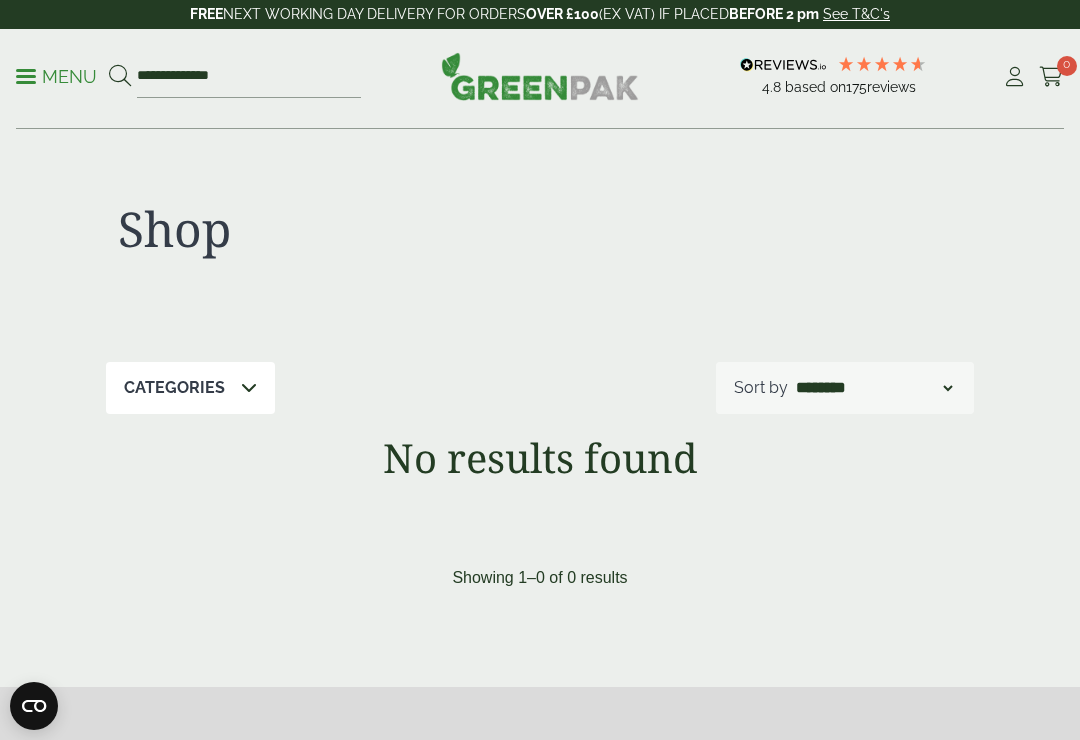scroll, scrollTop: 0, scrollLeft: 0, axis: both 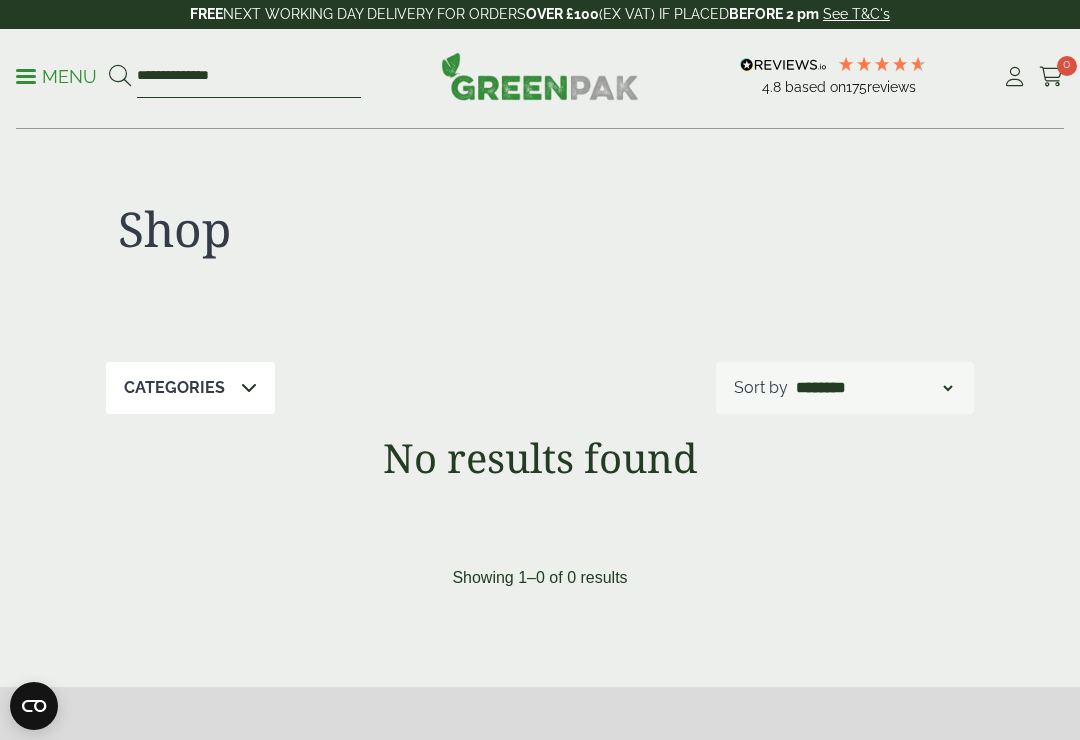 click on "**********" at bounding box center (249, 77) 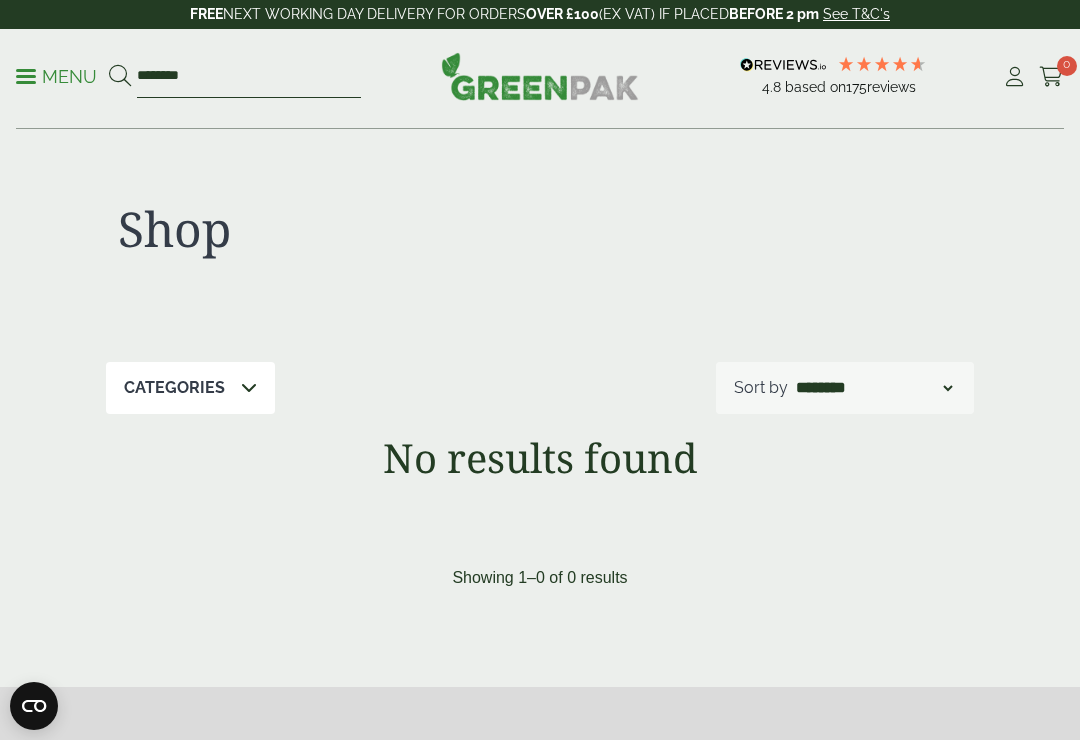type on "********" 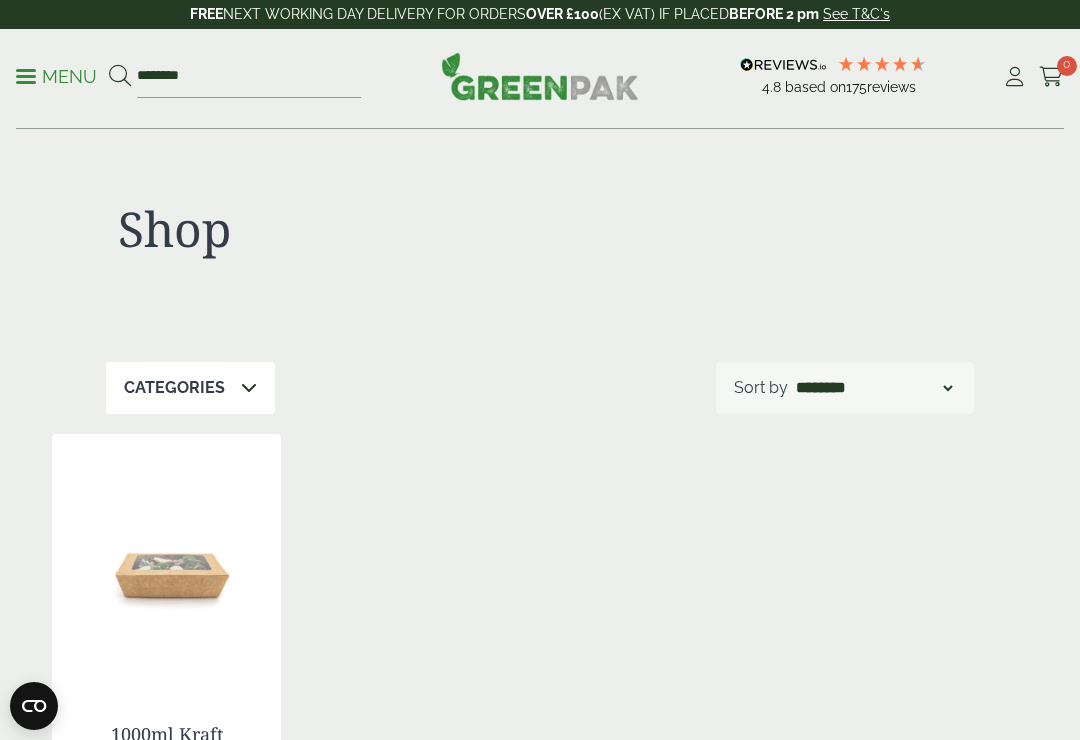scroll, scrollTop: 0, scrollLeft: 0, axis: both 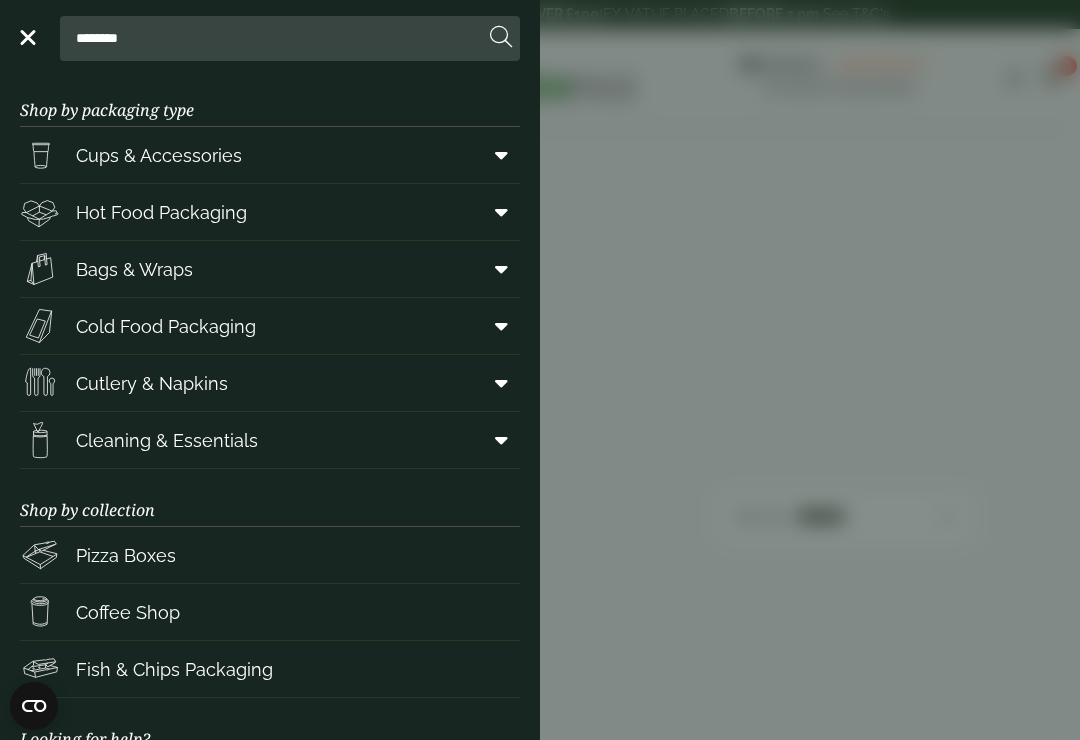 click at bounding box center [501, 212] 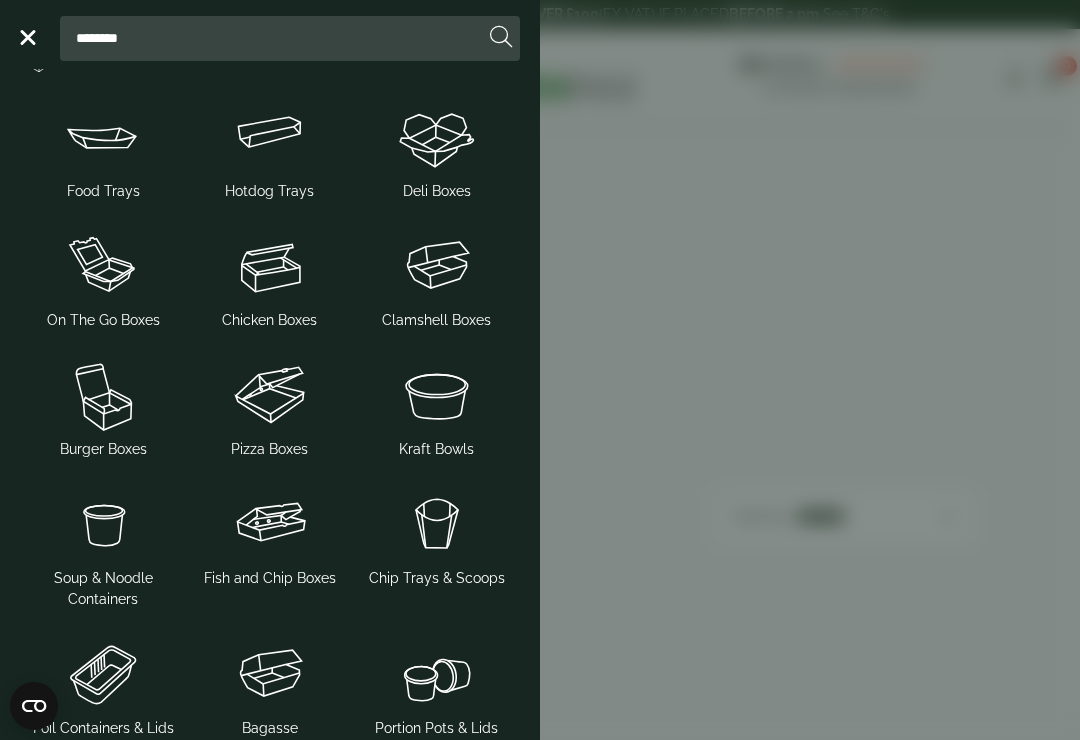 scroll, scrollTop: 142, scrollLeft: 0, axis: vertical 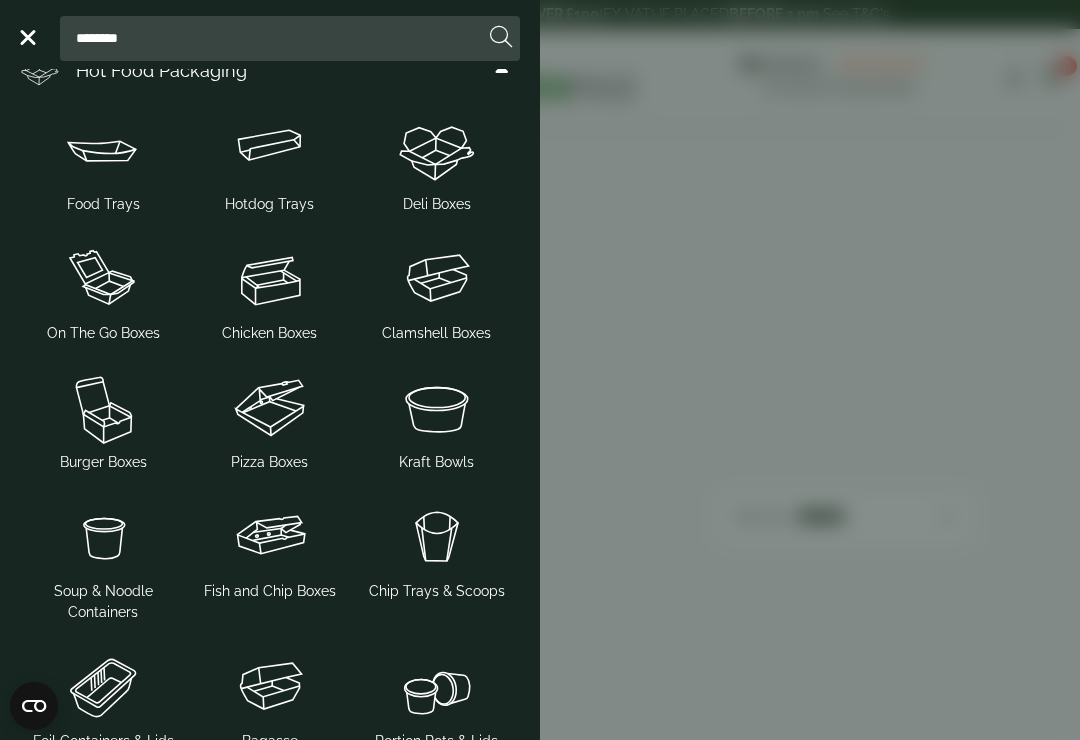 click at bounding box center (436, 408) 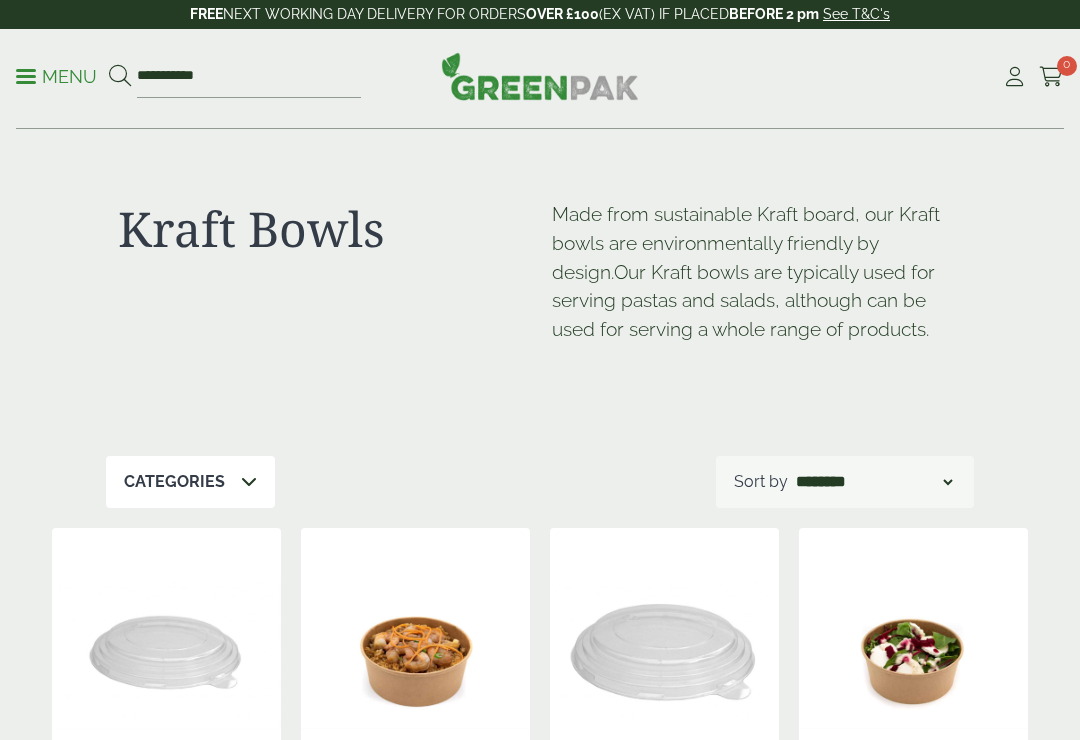 scroll, scrollTop: 0, scrollLeft: 0, axis: both 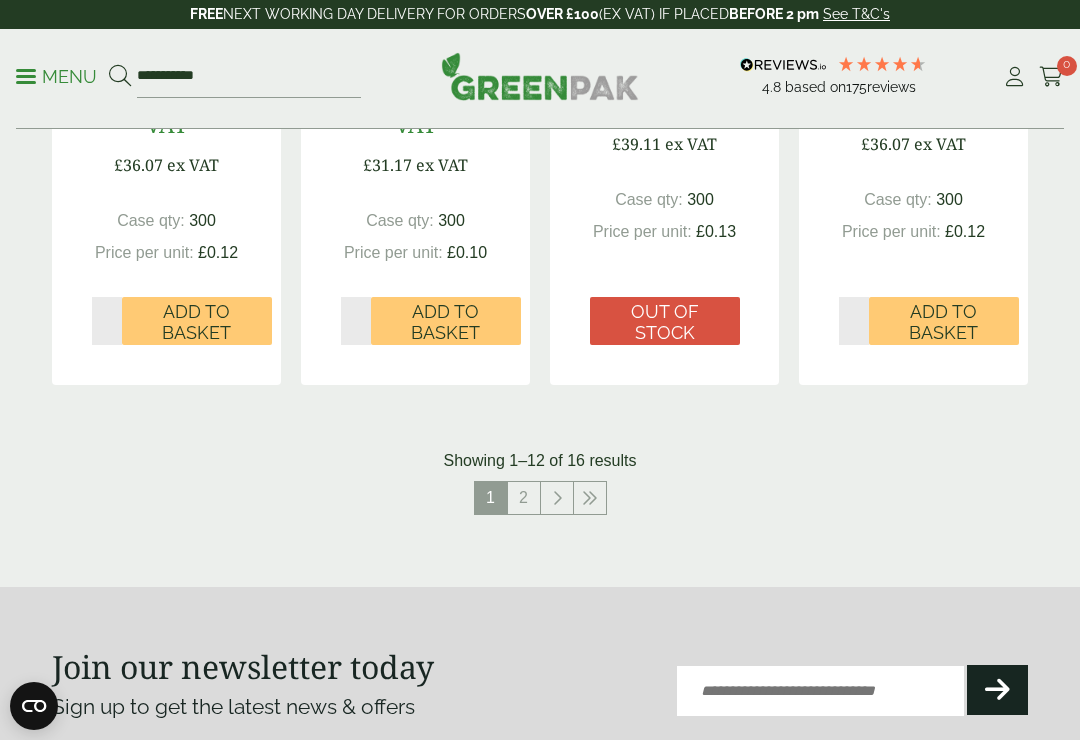 click on "2" at bounding box center (524, 498) 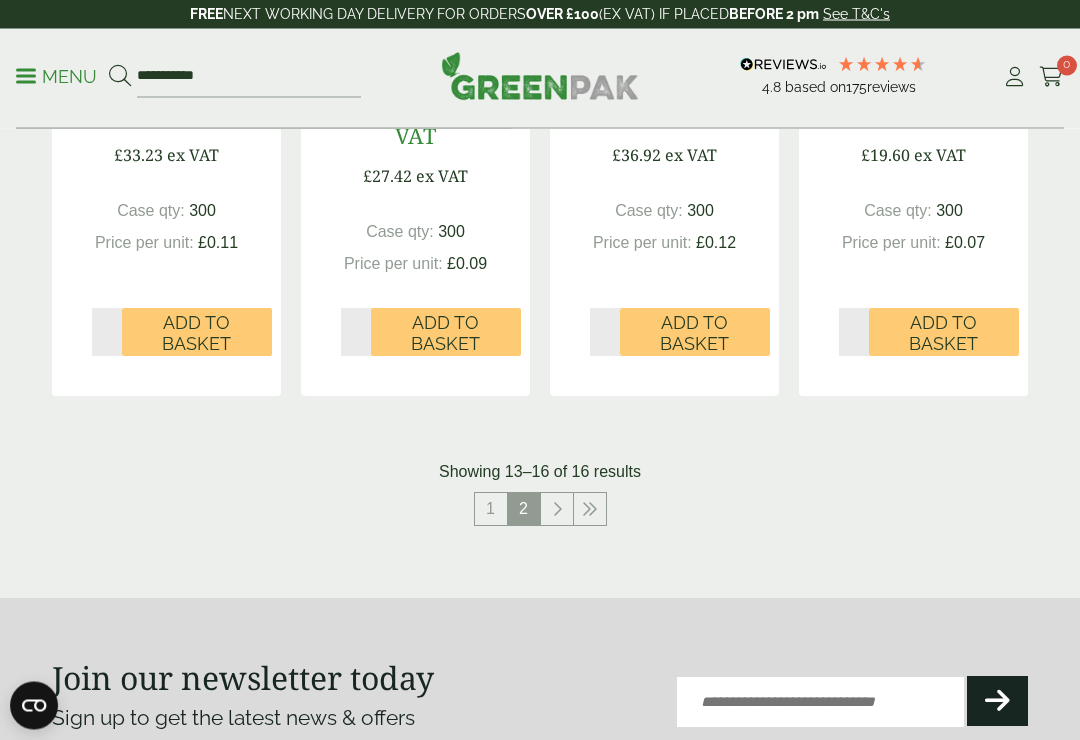 scroll, scrollTop: 865, scrollLeft: 0, axis: vertical 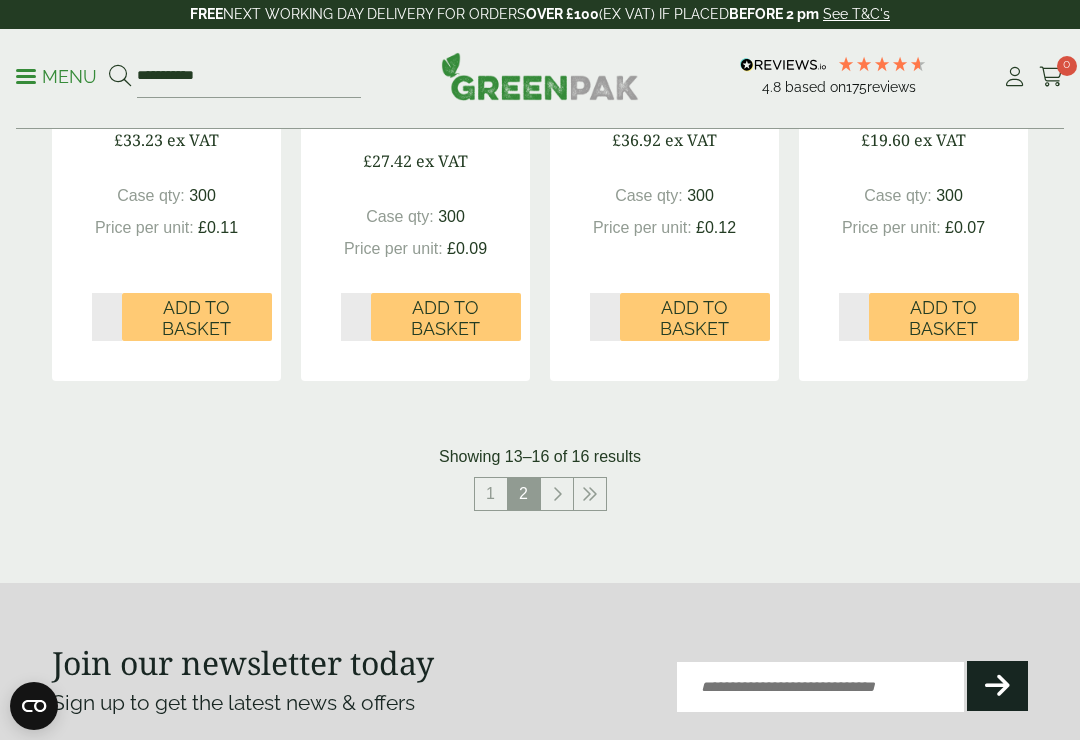 click at bounding box center [557, 494] 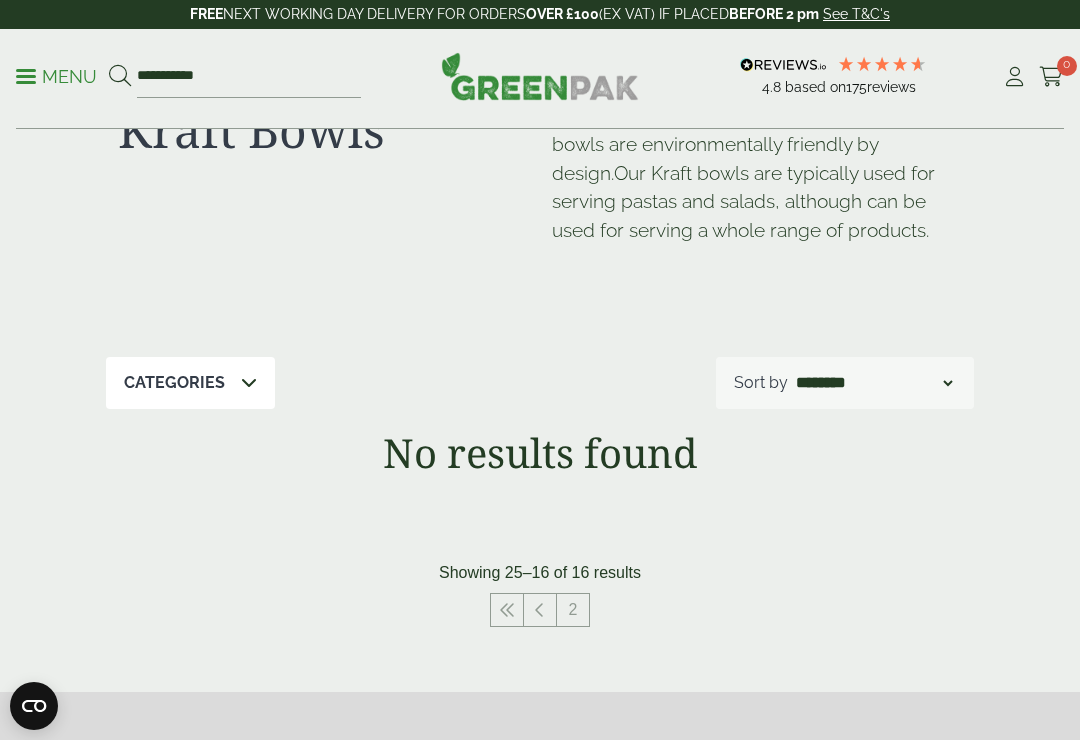 scroll, scrollTop: 376, scrollLeft: 0, axis: vertical 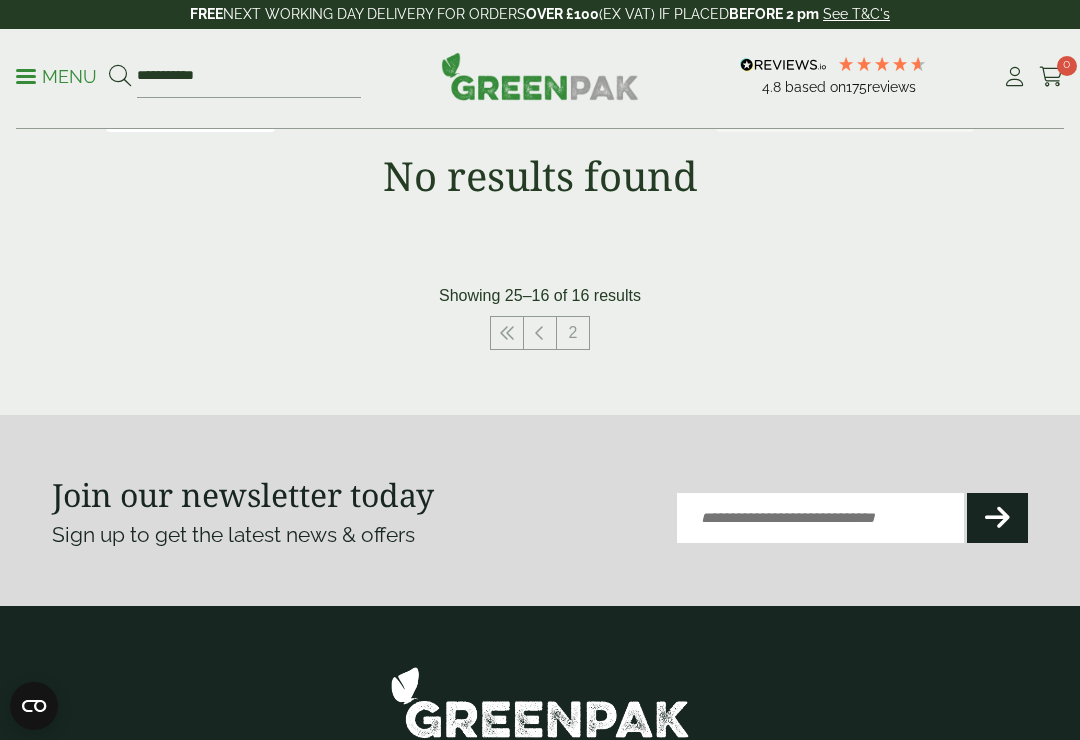 click at bounding box center [540, 333] 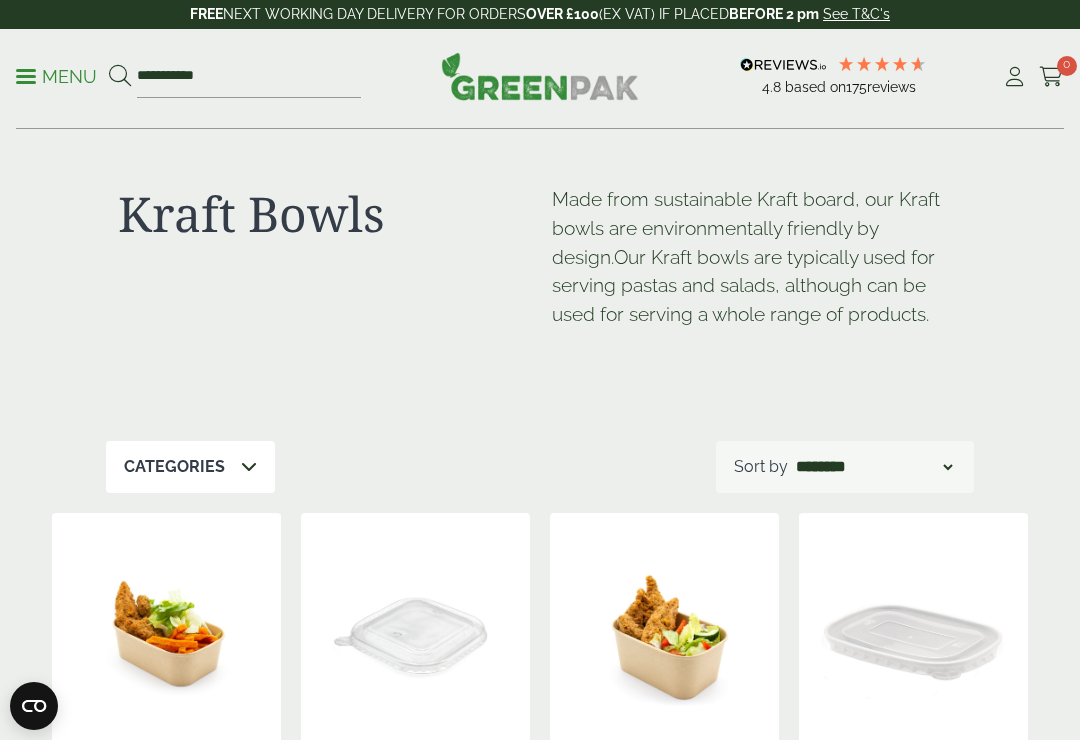 scroll, scrollTop: 0, scrollLeft: 0, axis: both 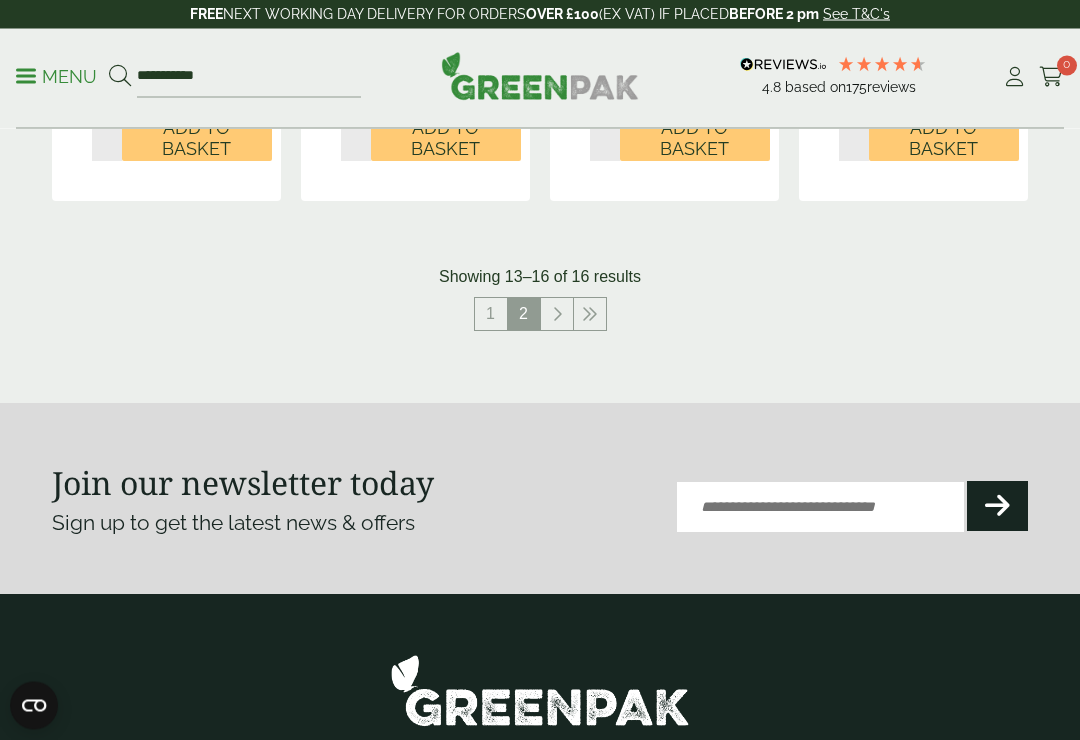 click on "1" at bounding box center [491, 315] 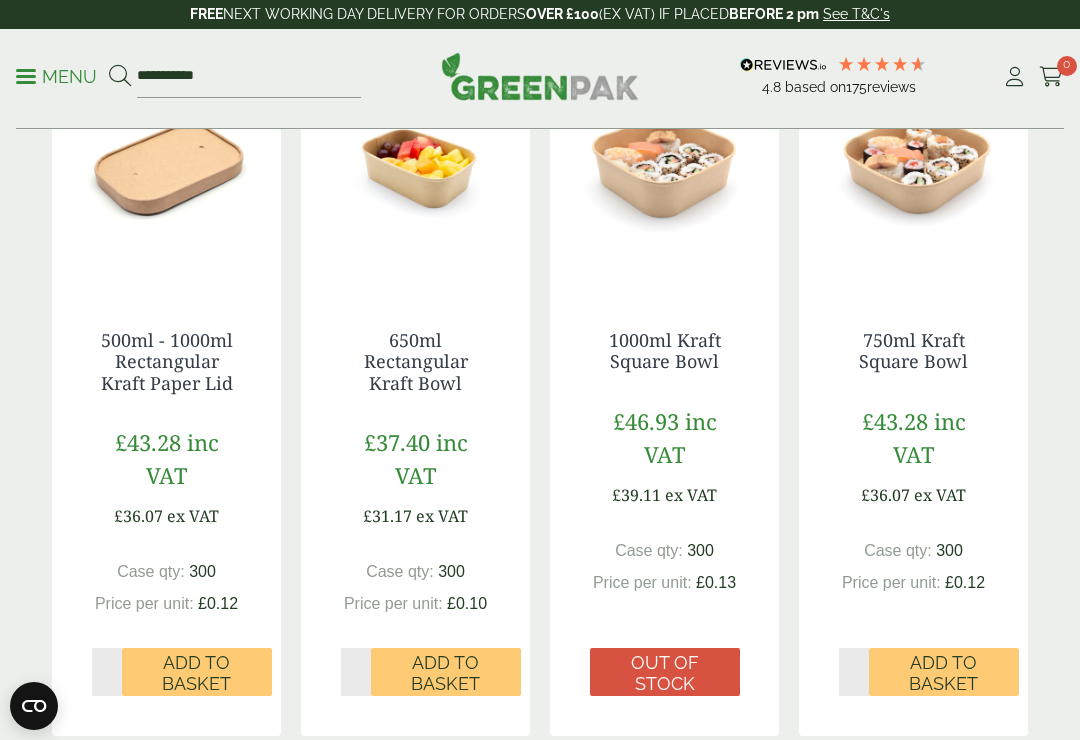 scroll, scrollTop: 1941, scrollLeft: 0, axis: vertical 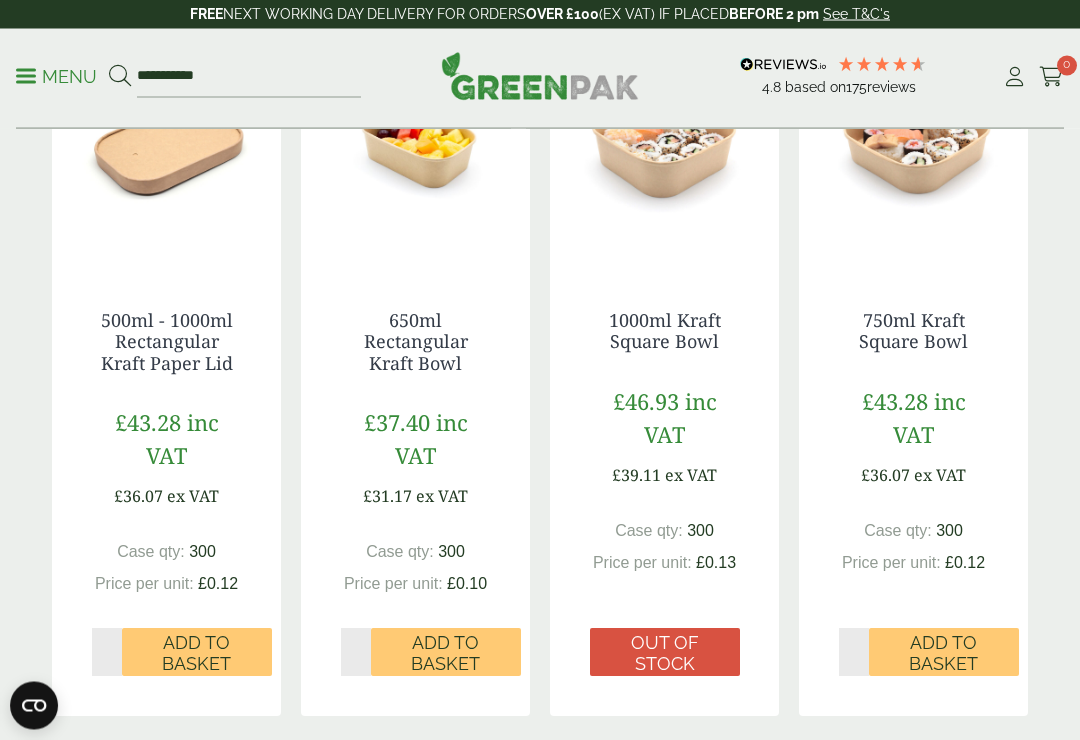 click on "Menu" at bounding box center [56, 75] 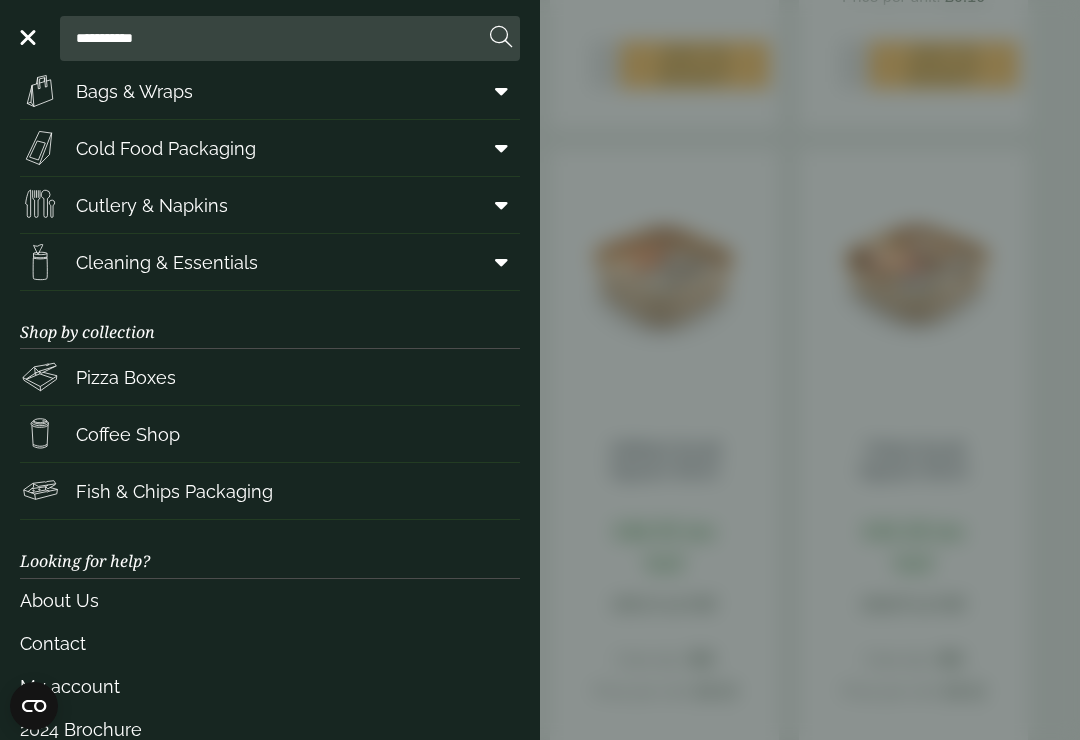 scroll, scrollTop: 177, scrollLeft: 0, axis: vertical 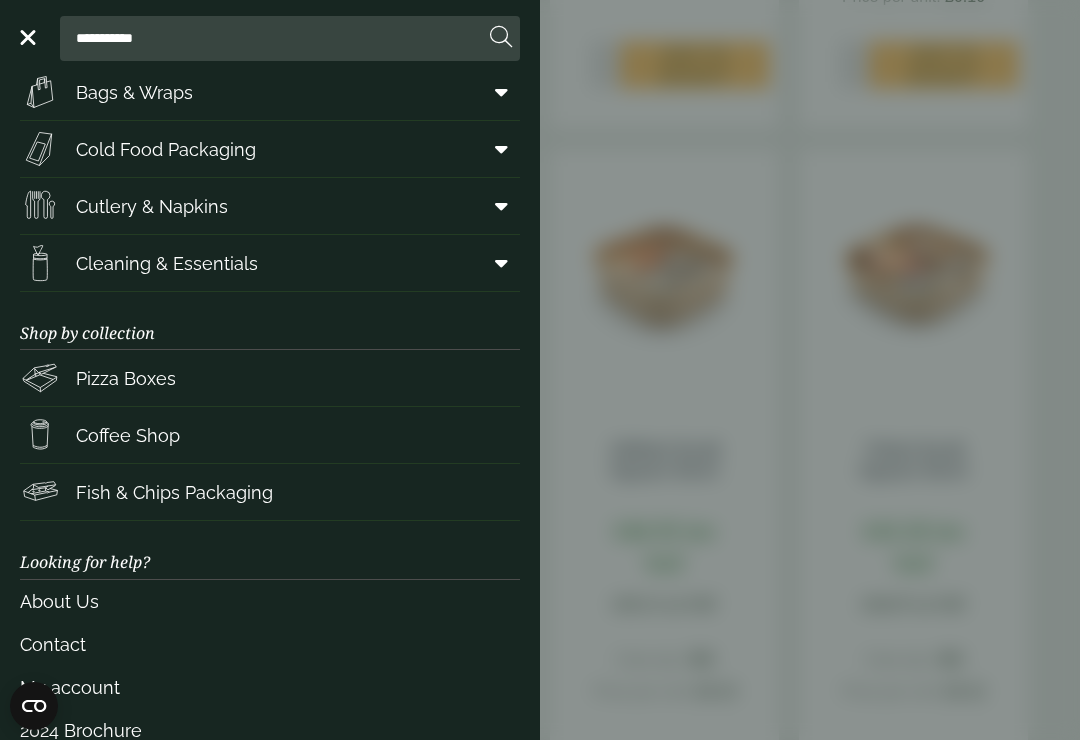 click on "Contact" at bounding box center (270, 644) 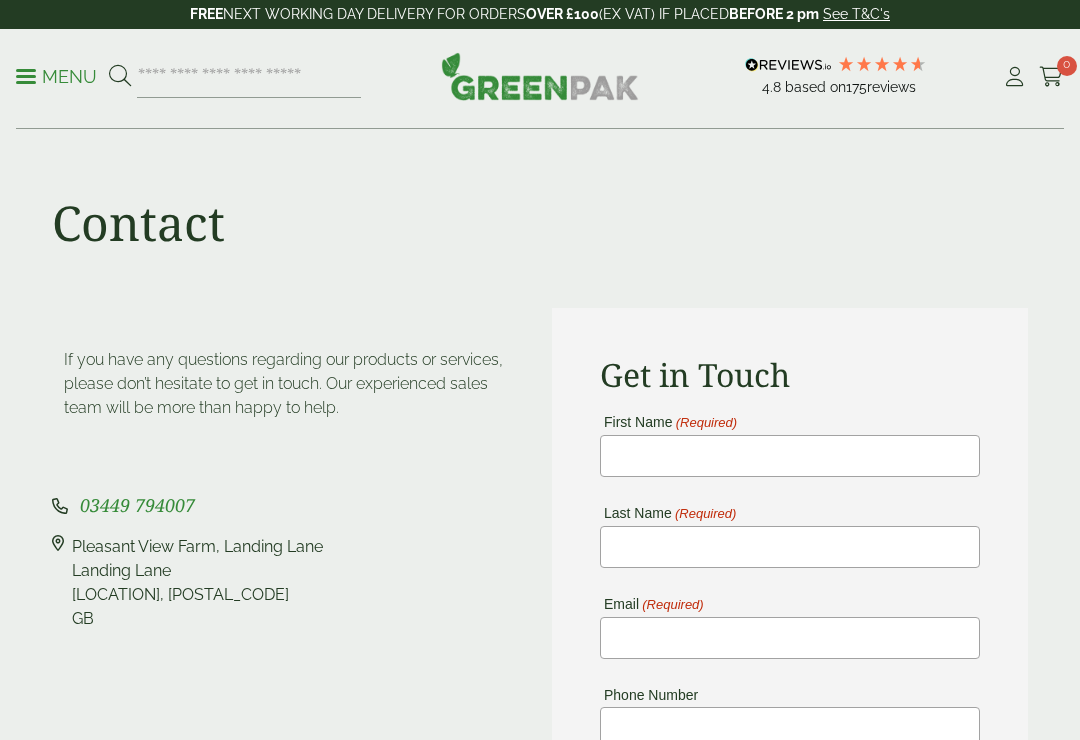 scroll, scrollTop: 0, scrollLeft: 0, axis: both 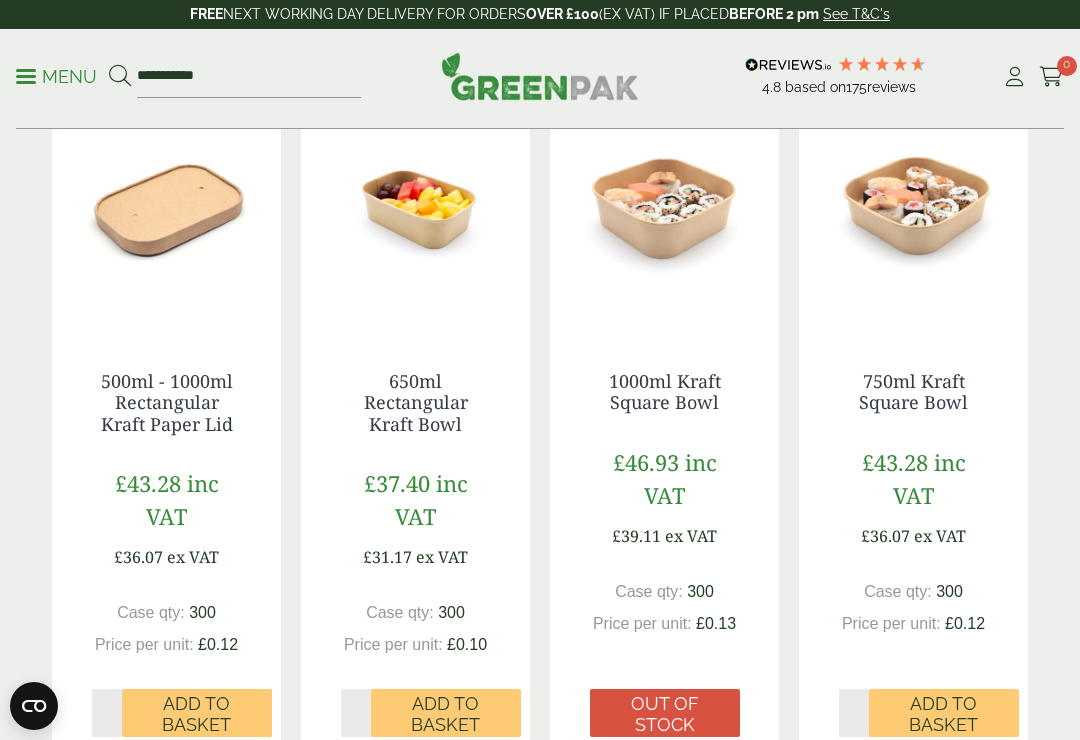 click at bounding box center [1014, 77] 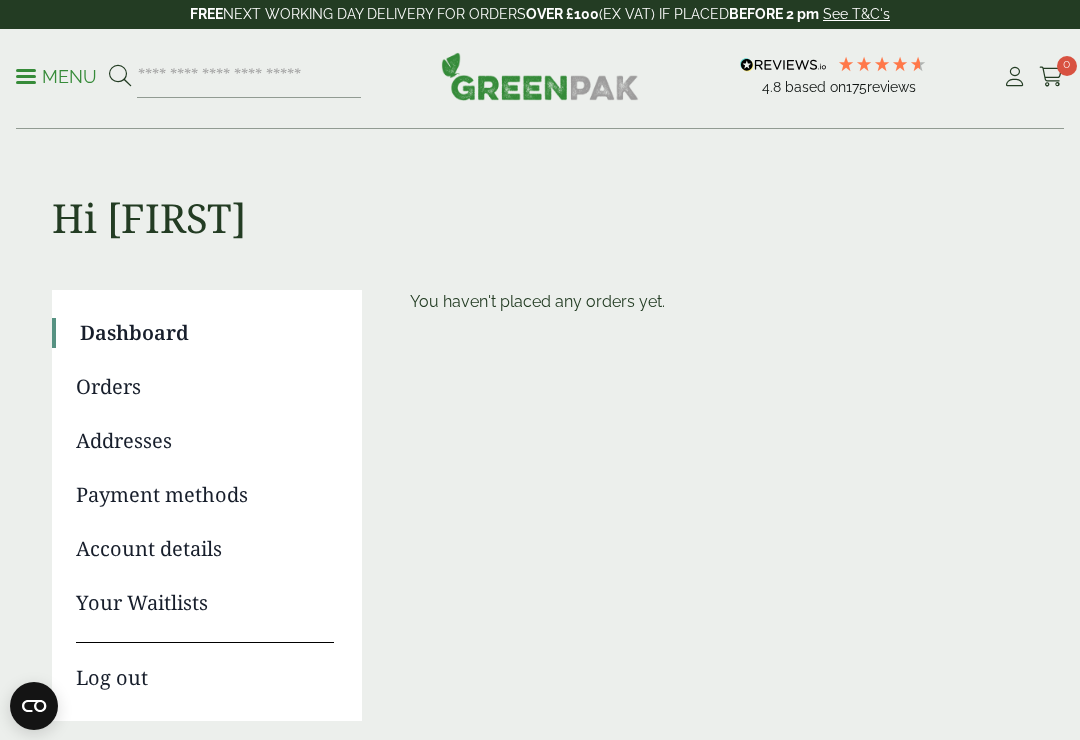 scroll, scrollTop: 0, scrollLeft: 0, axis: both 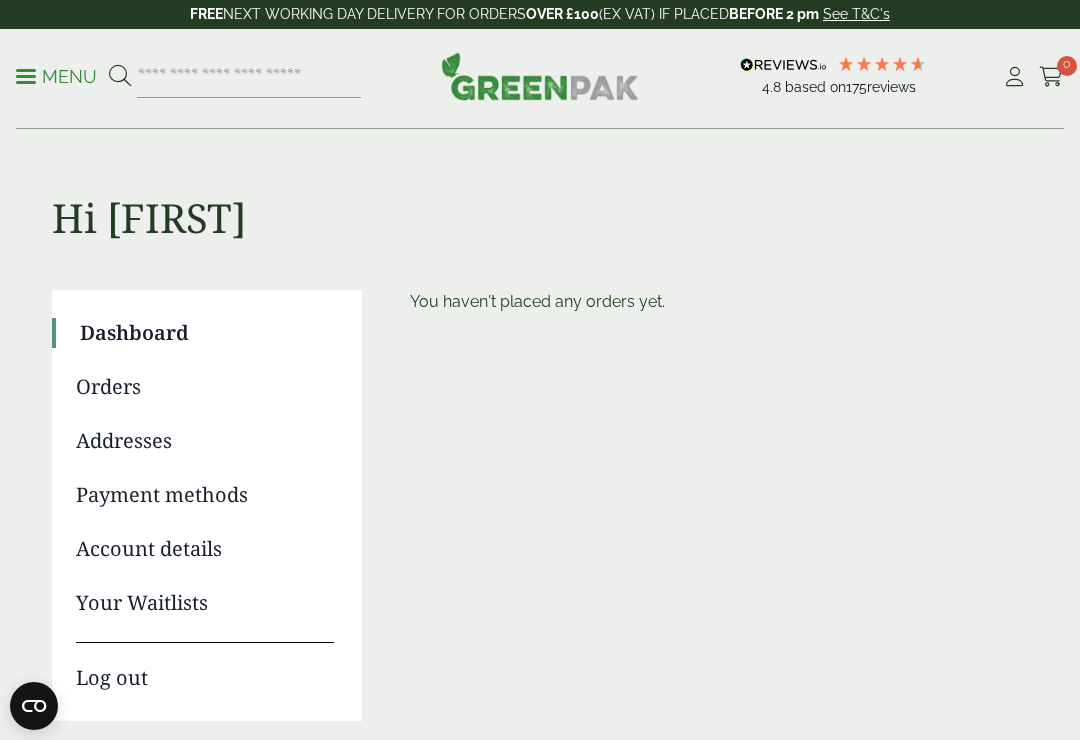 click on "Log out" at bounding box center (205, 667) 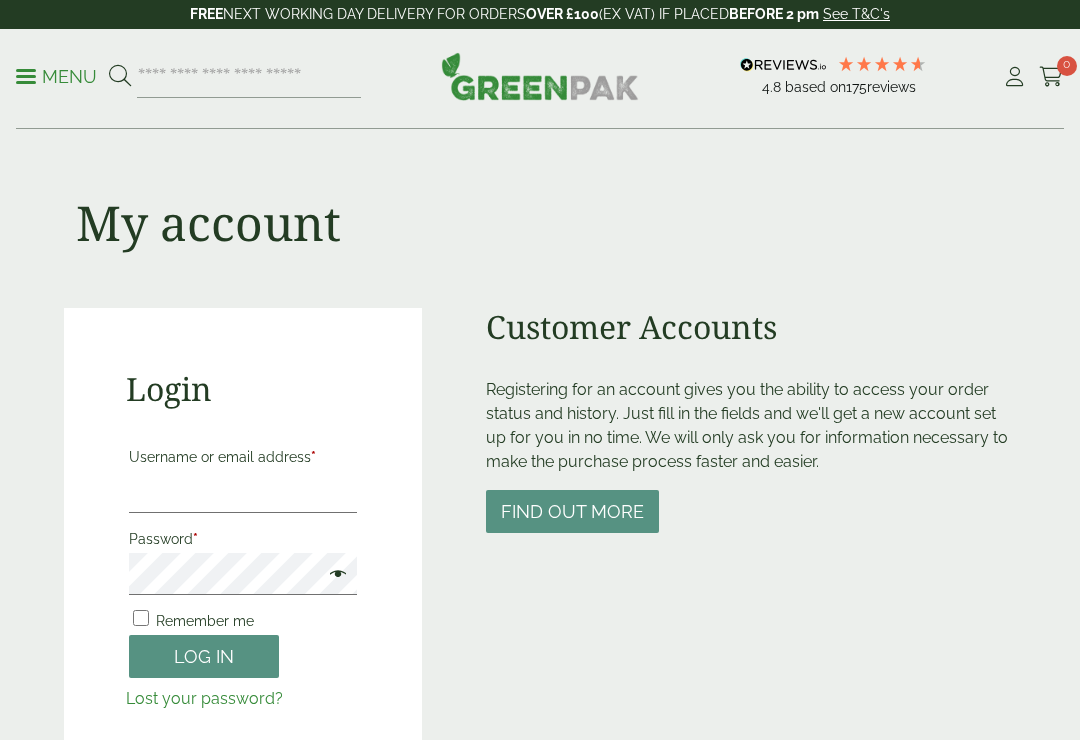 scroll, scrollTop: 9, scrollLeft: 0, axis: vertical 